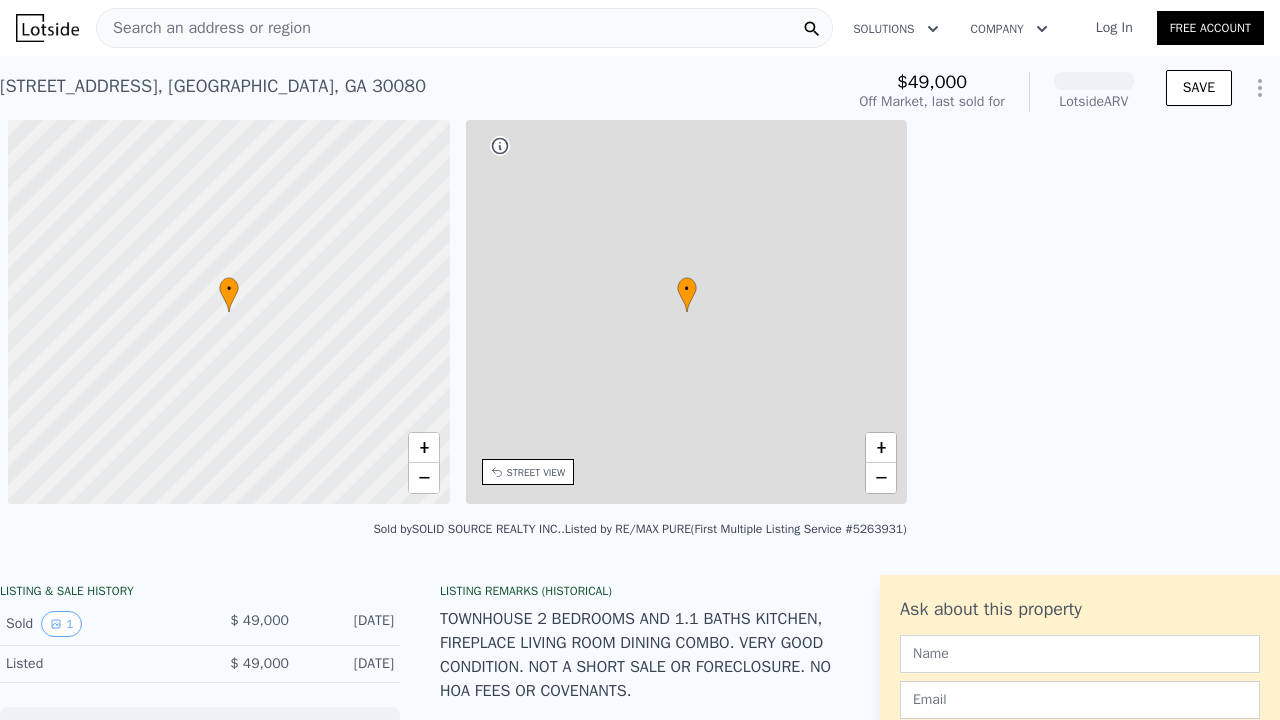 scroll, scrollTop: 0, scrollLeft: 0, axis: both 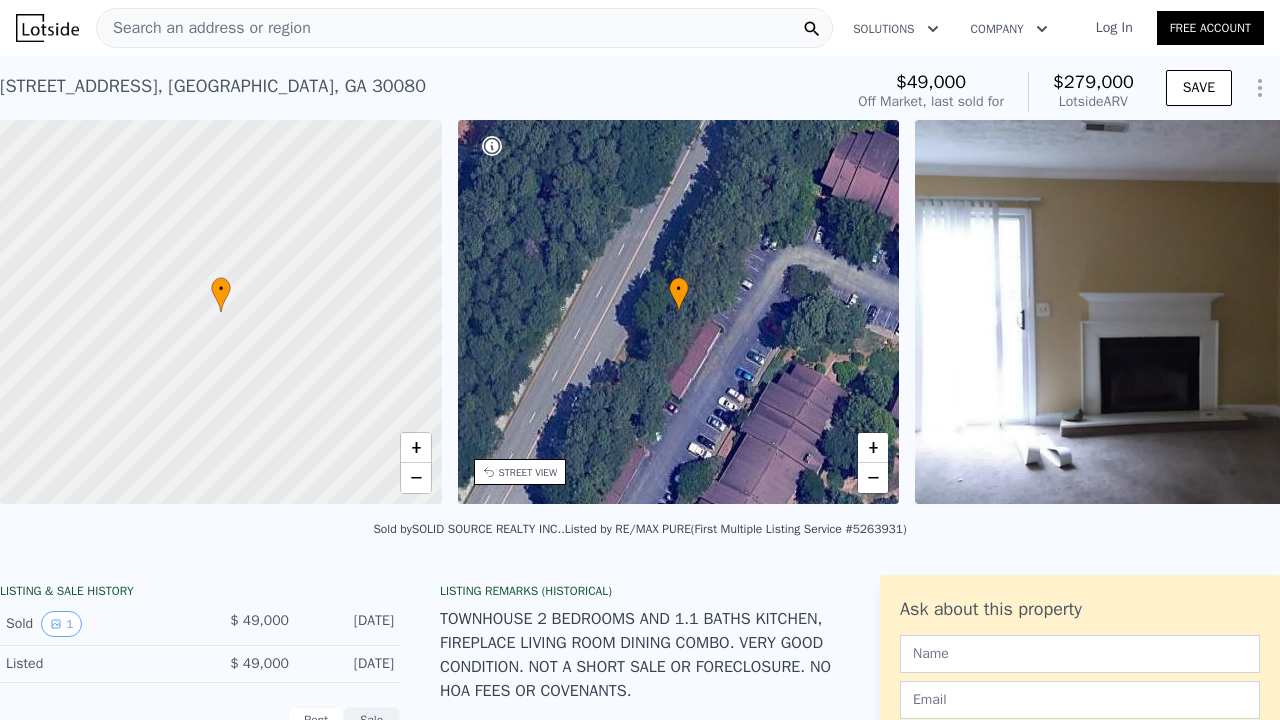 click on "Search an address or region" at bounding box center (204, 28) 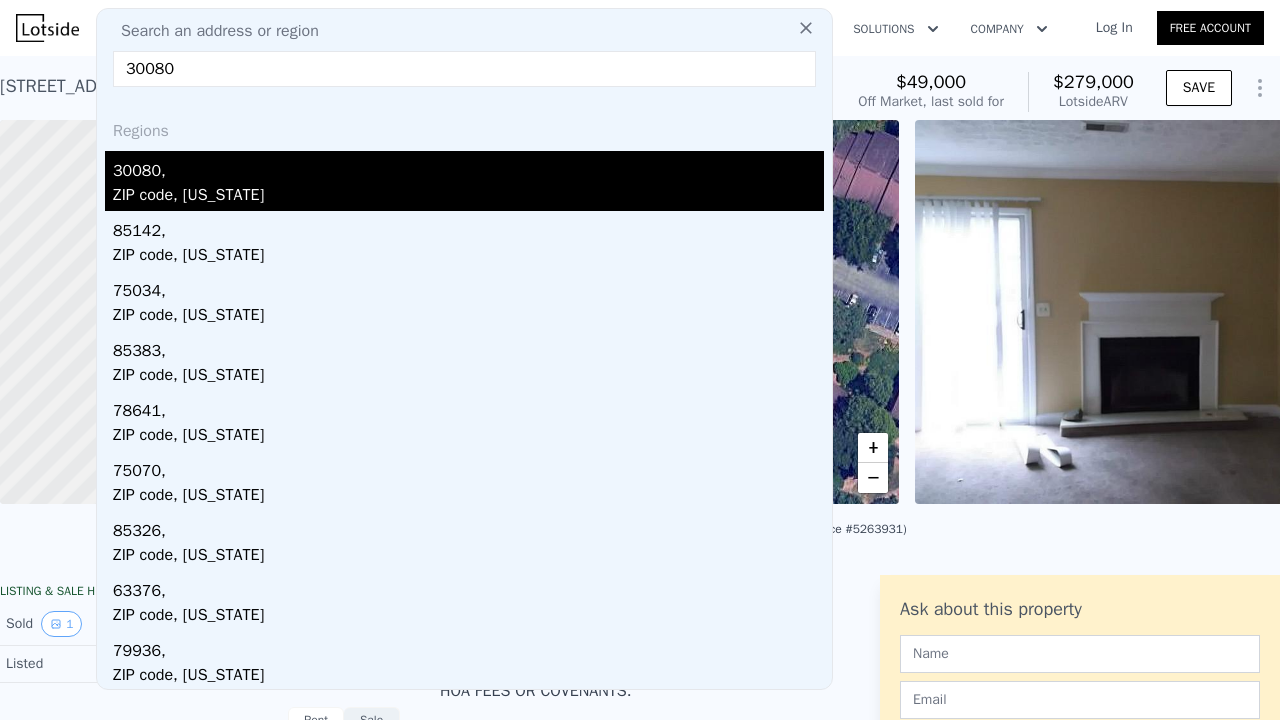 type on "30080" 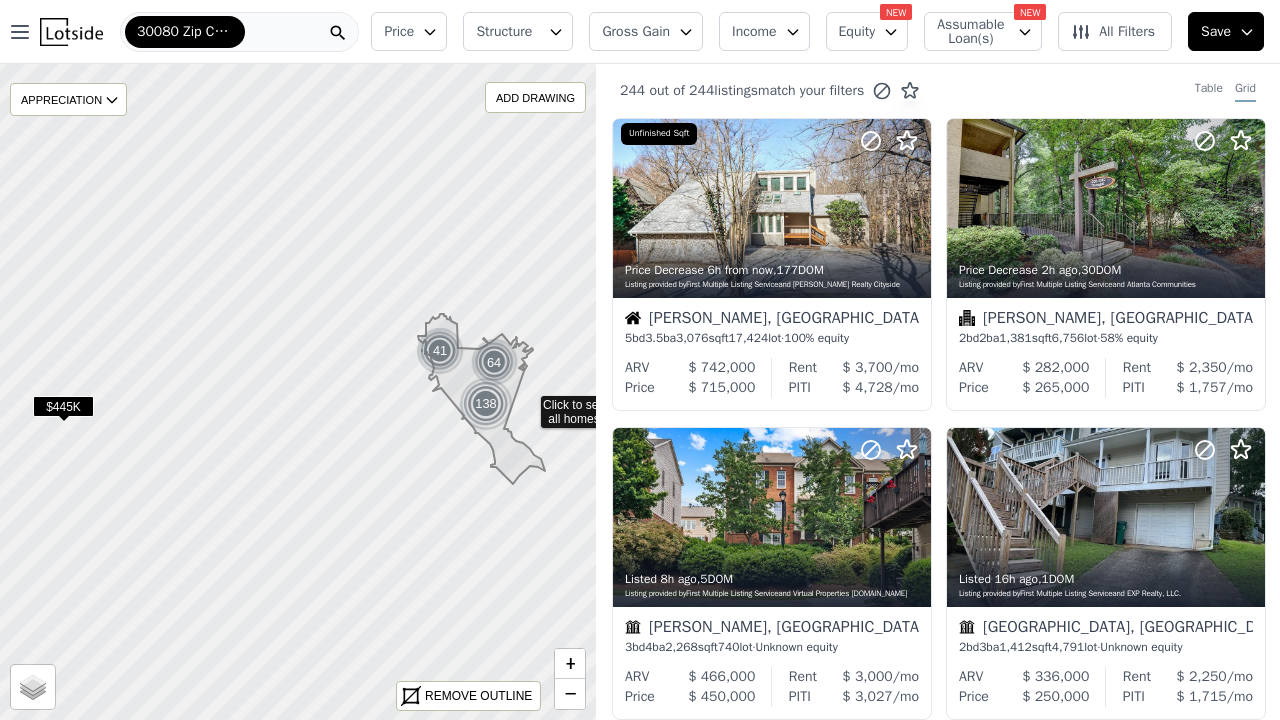 click 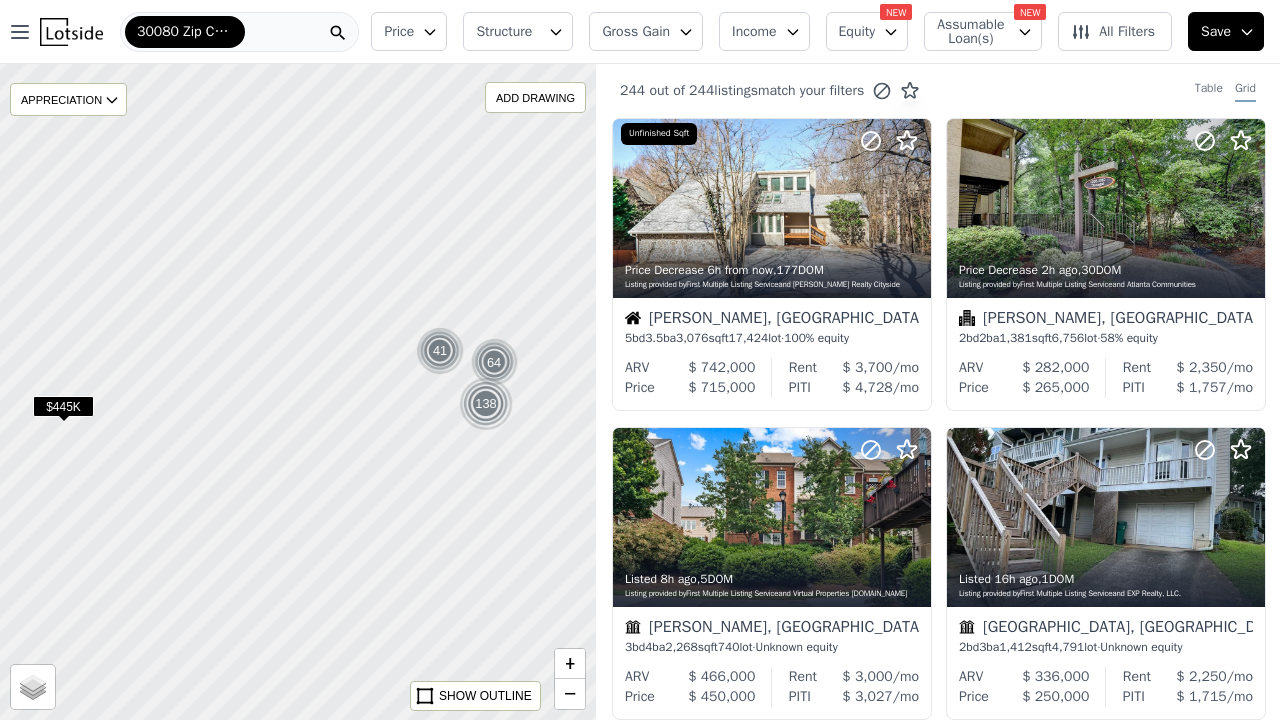 click at bounding box center (297, 391) 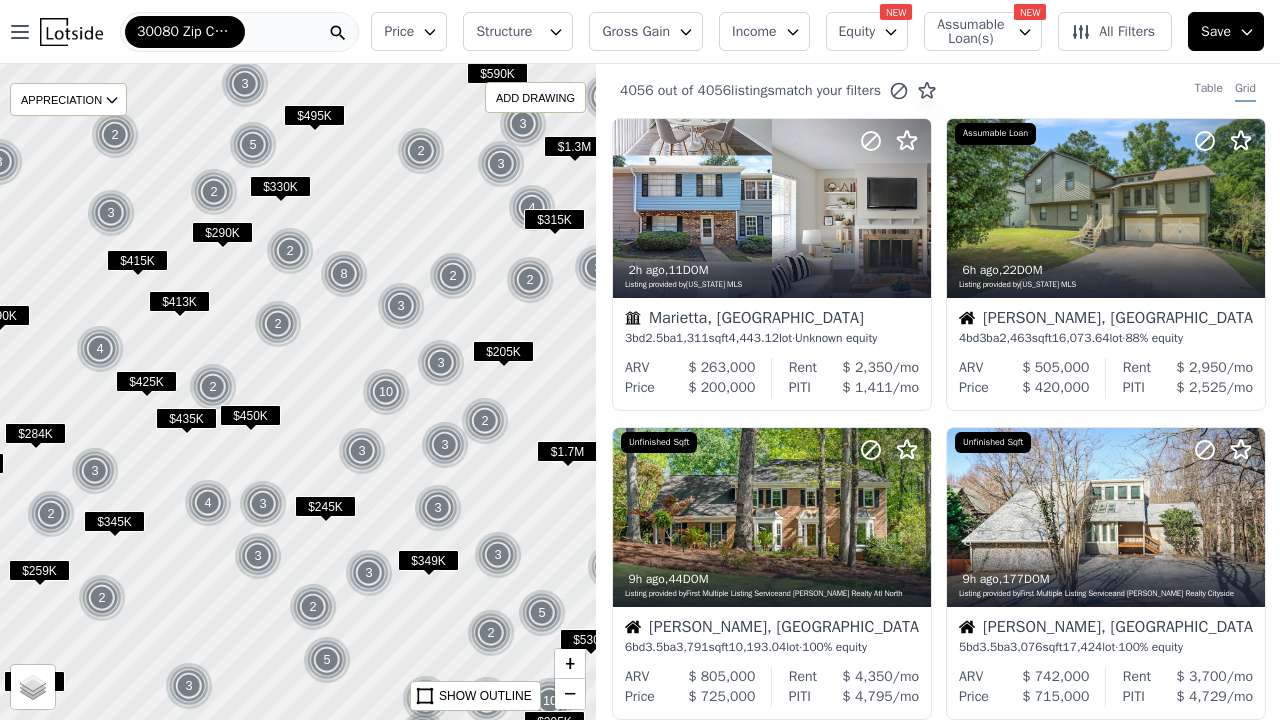 click at bounding box center (297, 391) 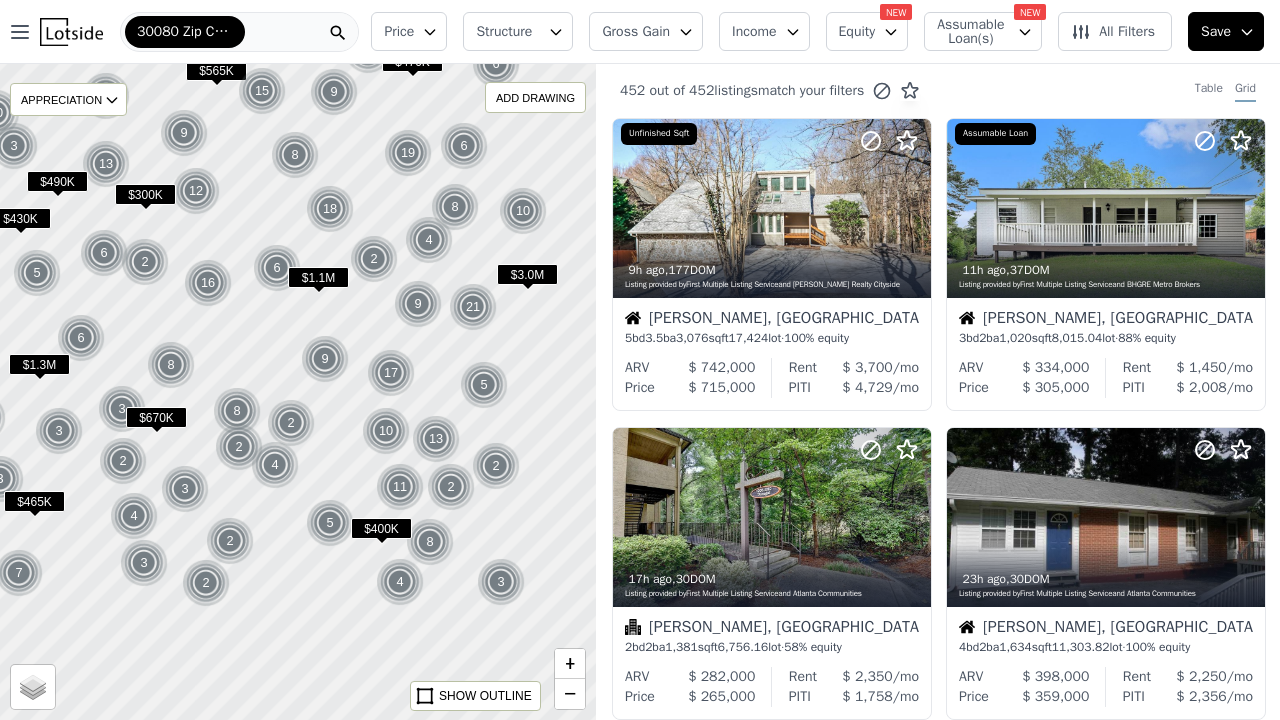 drag, startPoint x: 495, startPoint y: 413, endPoint x: 438, endPoint y: 282, distance: 142.86357 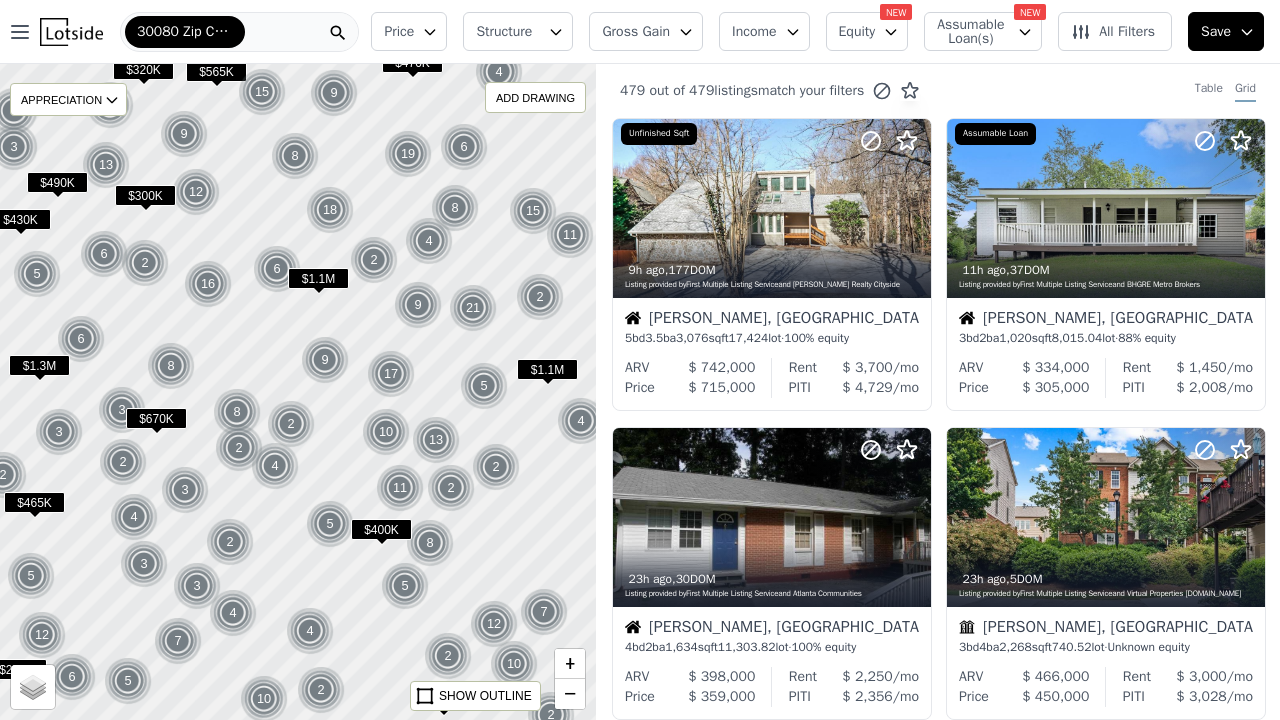 click at bounding box center [297, 391] 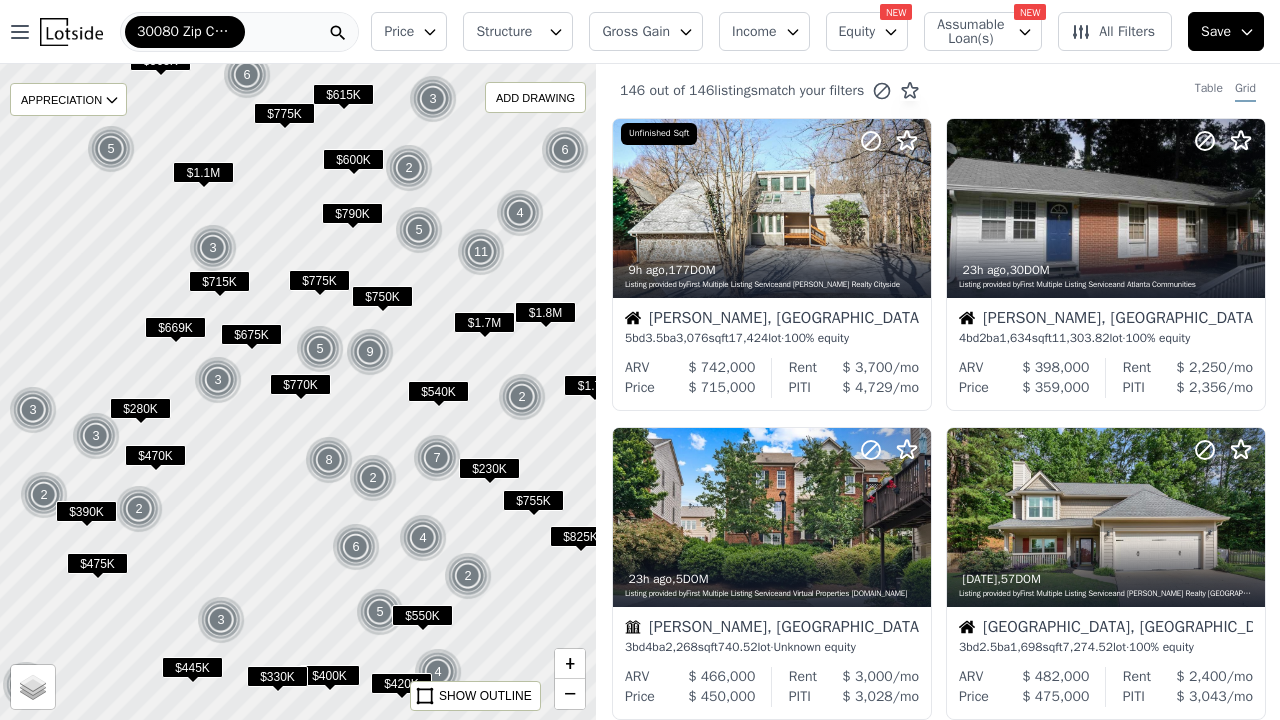 click at bounding box center [297, 391] 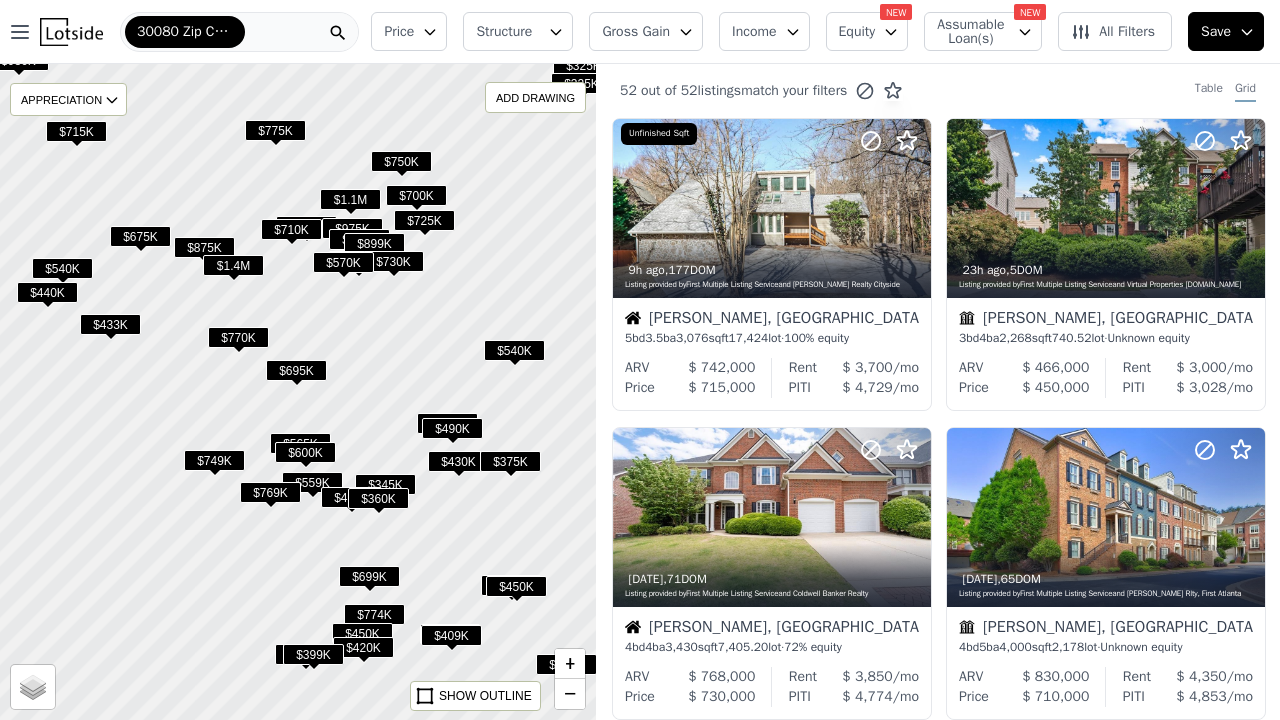 click at bounding box center (297, 391) 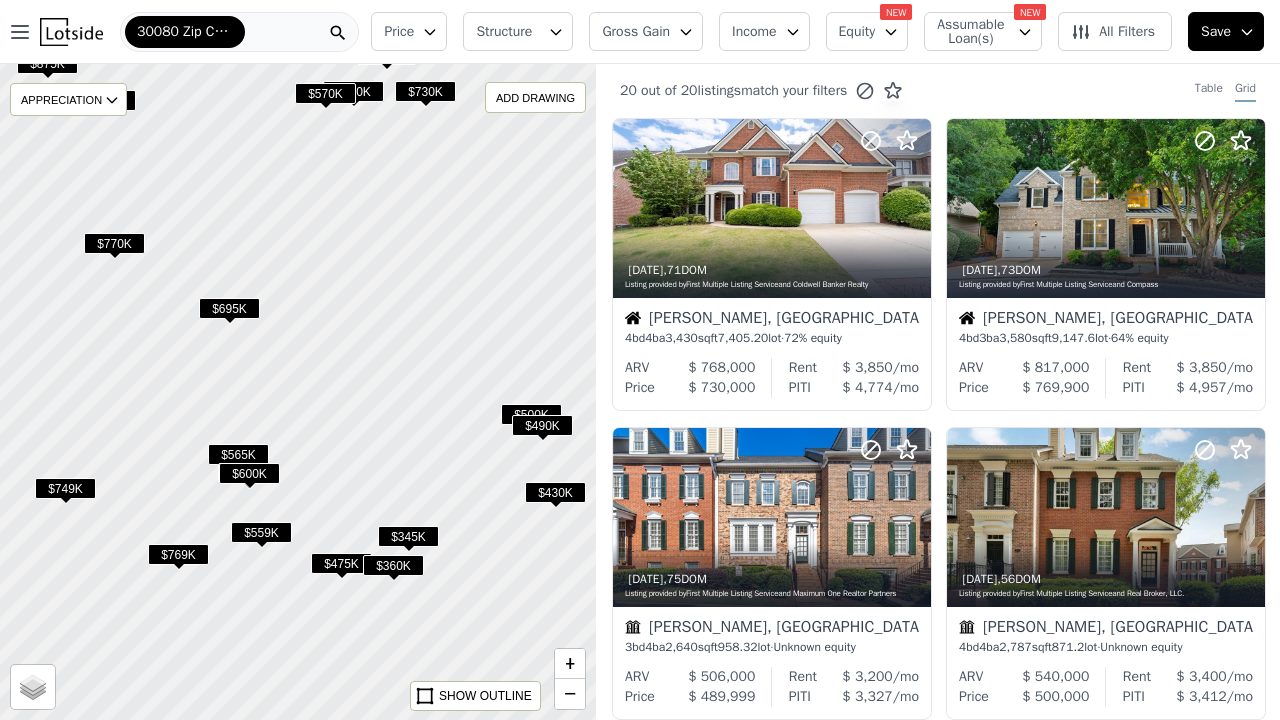 click at bounding box center [297, 391] 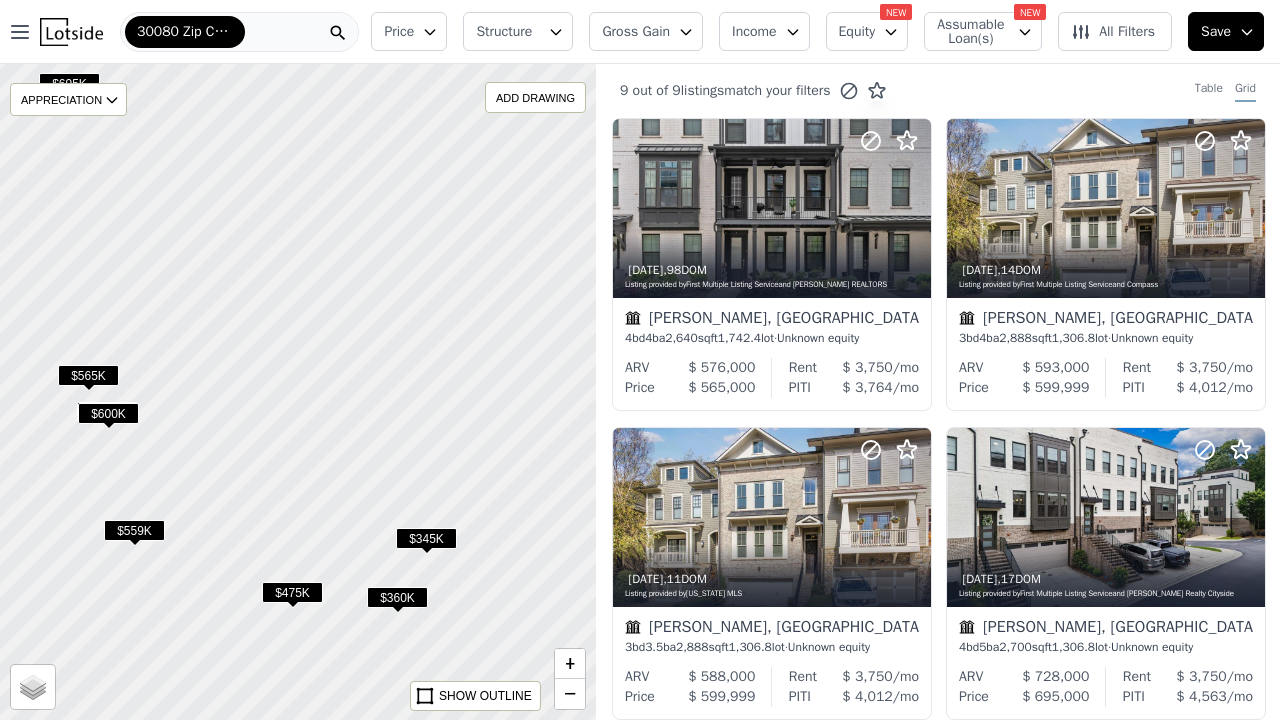 drag, startPoint x: 356, startPoint y: 466, endPoint x: 323, endPoint y: 367, distance: 104.35516 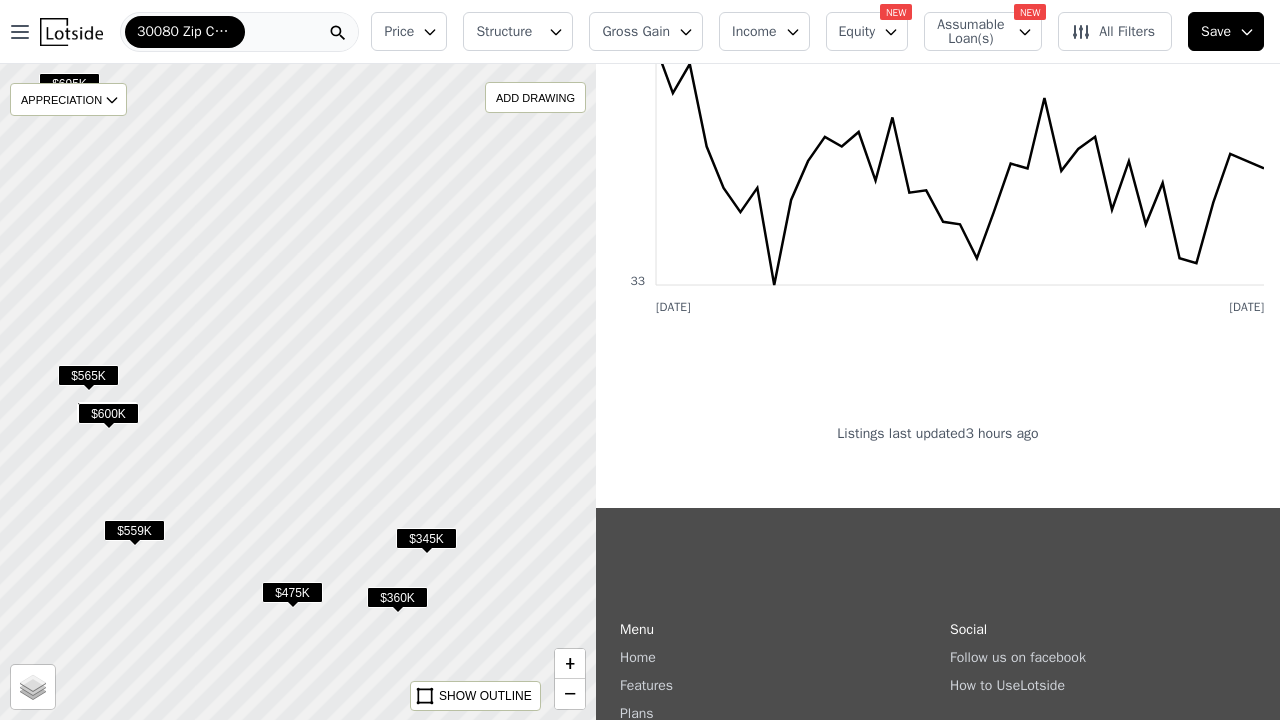 scroll, scrollTop: 2771, scrollLeft: 0, axis: vertical 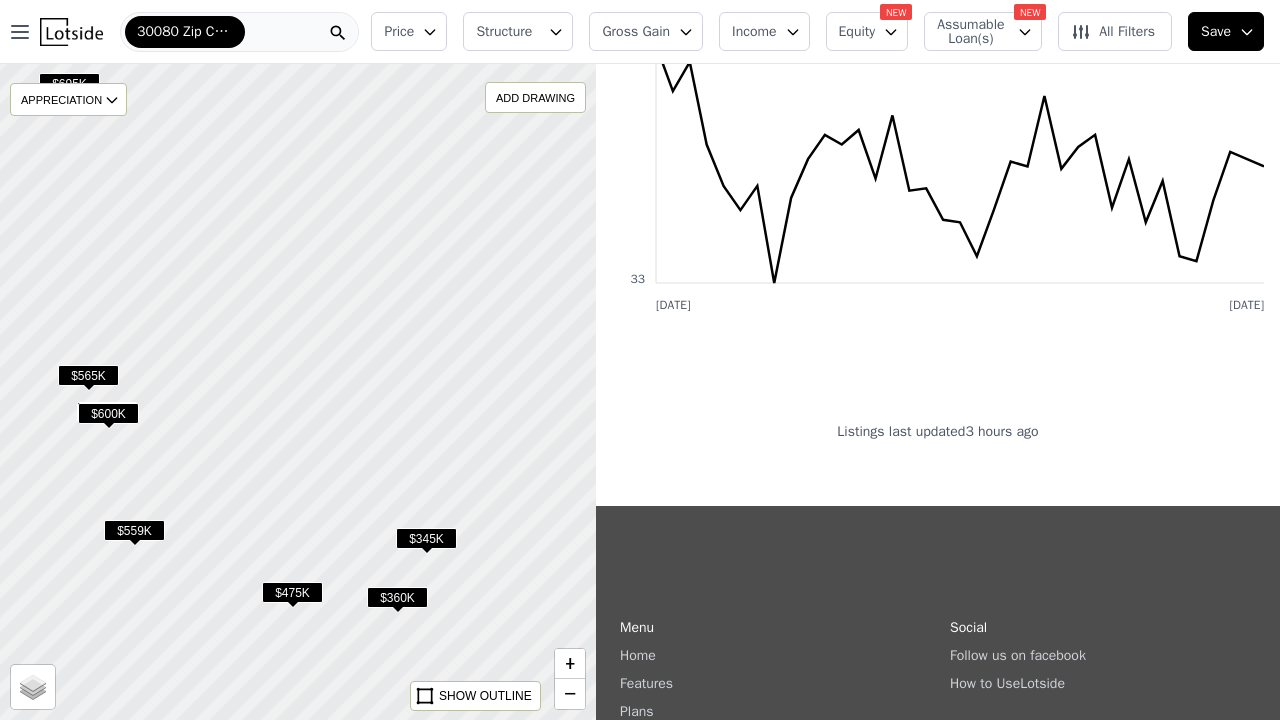 click on "$475K" at bounding box center [292, 592] 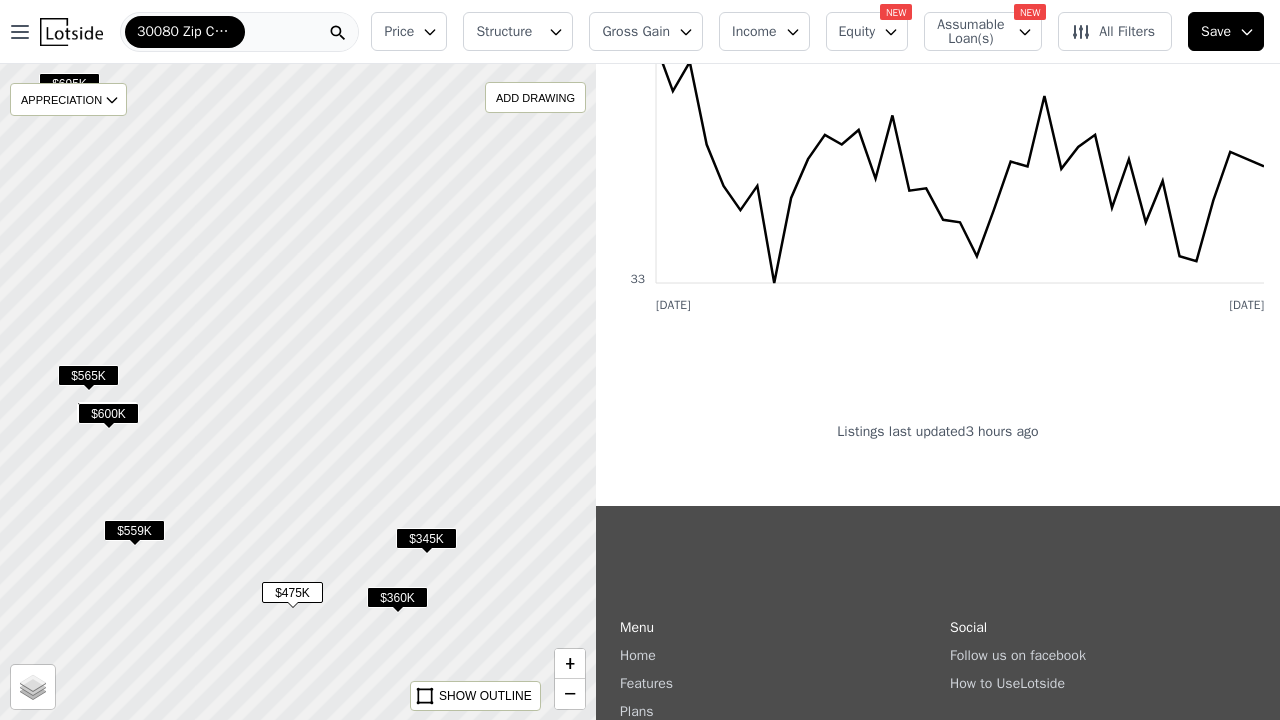 scroll, scrollTop: 462, scrollLeft: 0, axis: vertical 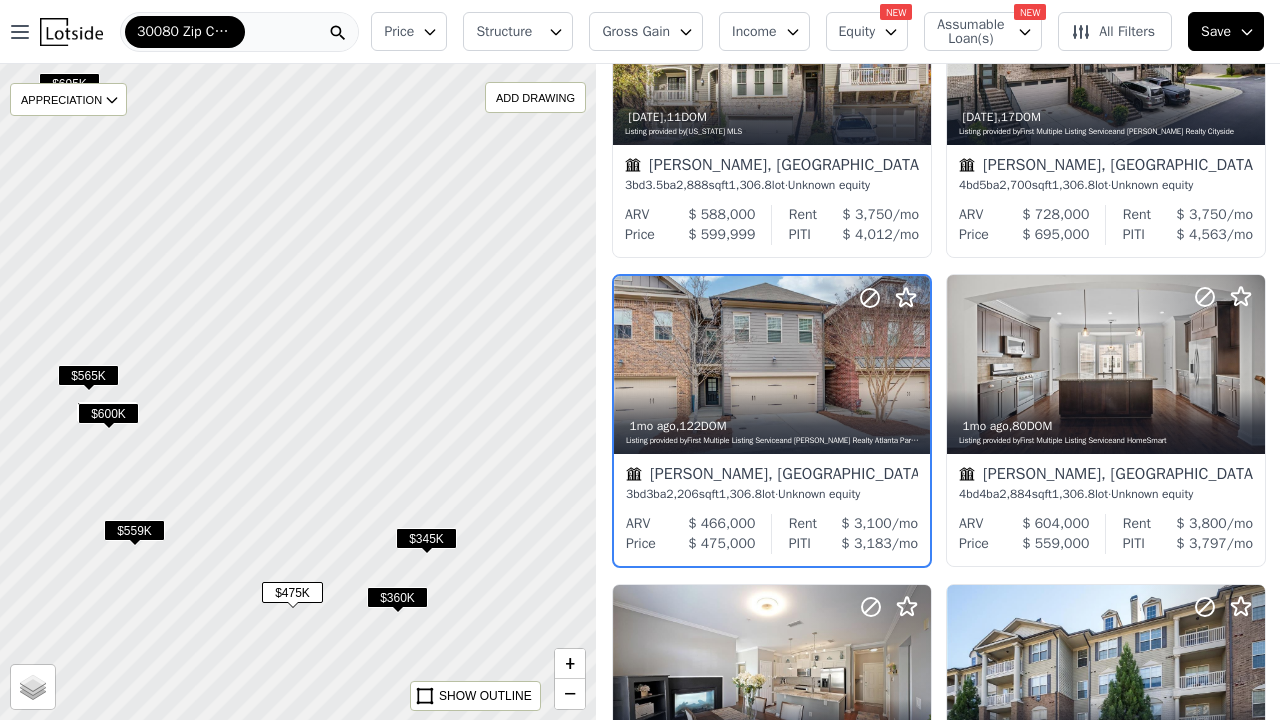 click on "$559K" at bounding box center (134, 530) 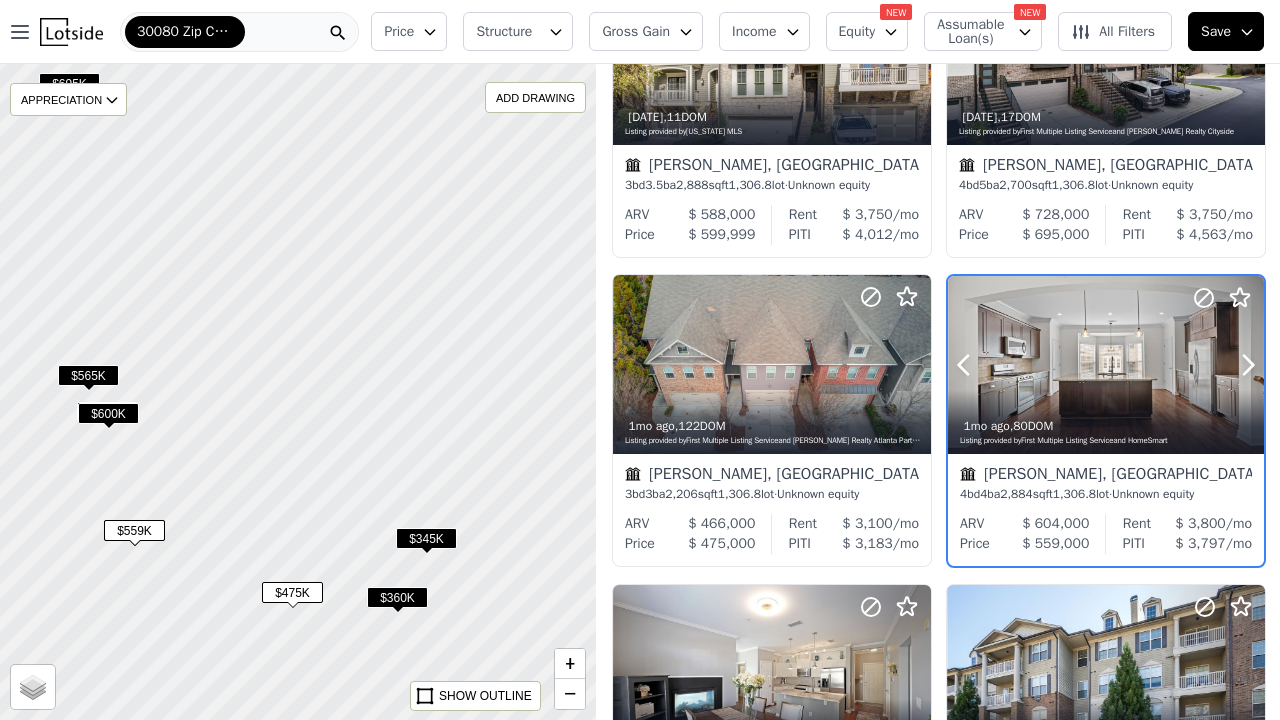click at bounding box center (1106, 408) 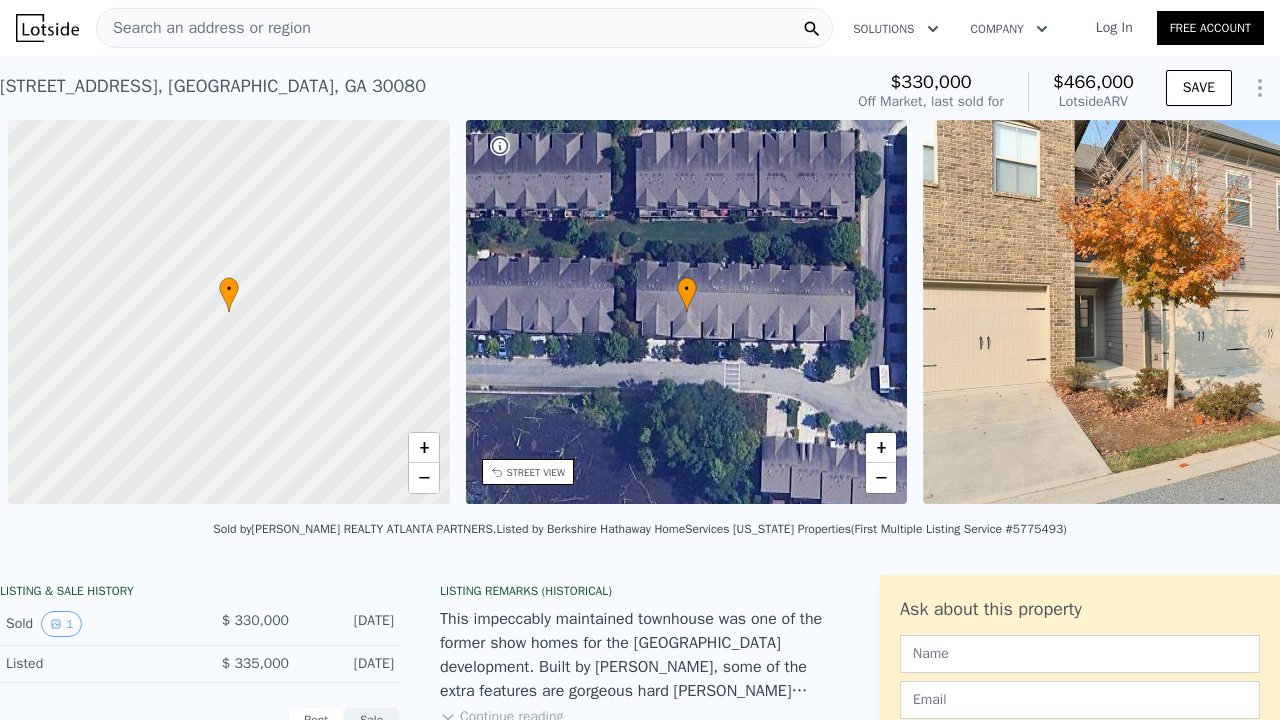 scroll, scrollTop: 0, scrollLeft: 0, axis: both 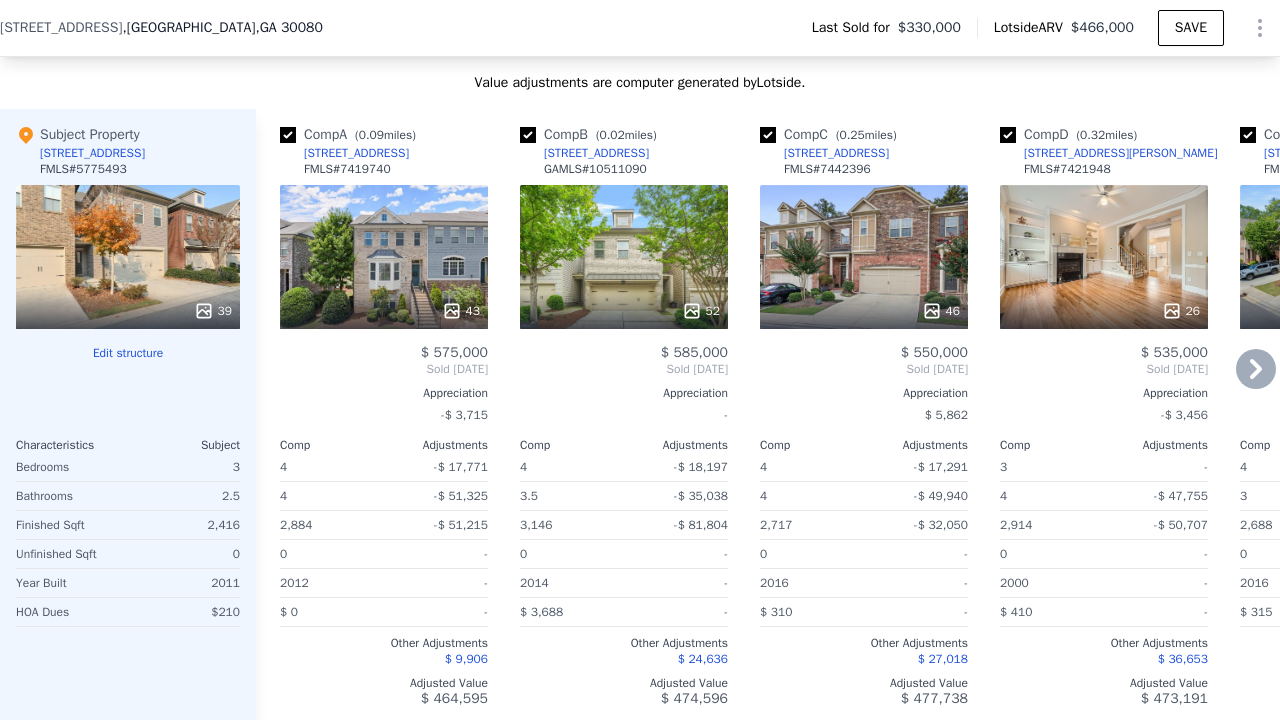 click on "52" at bounding box center [624, 257] 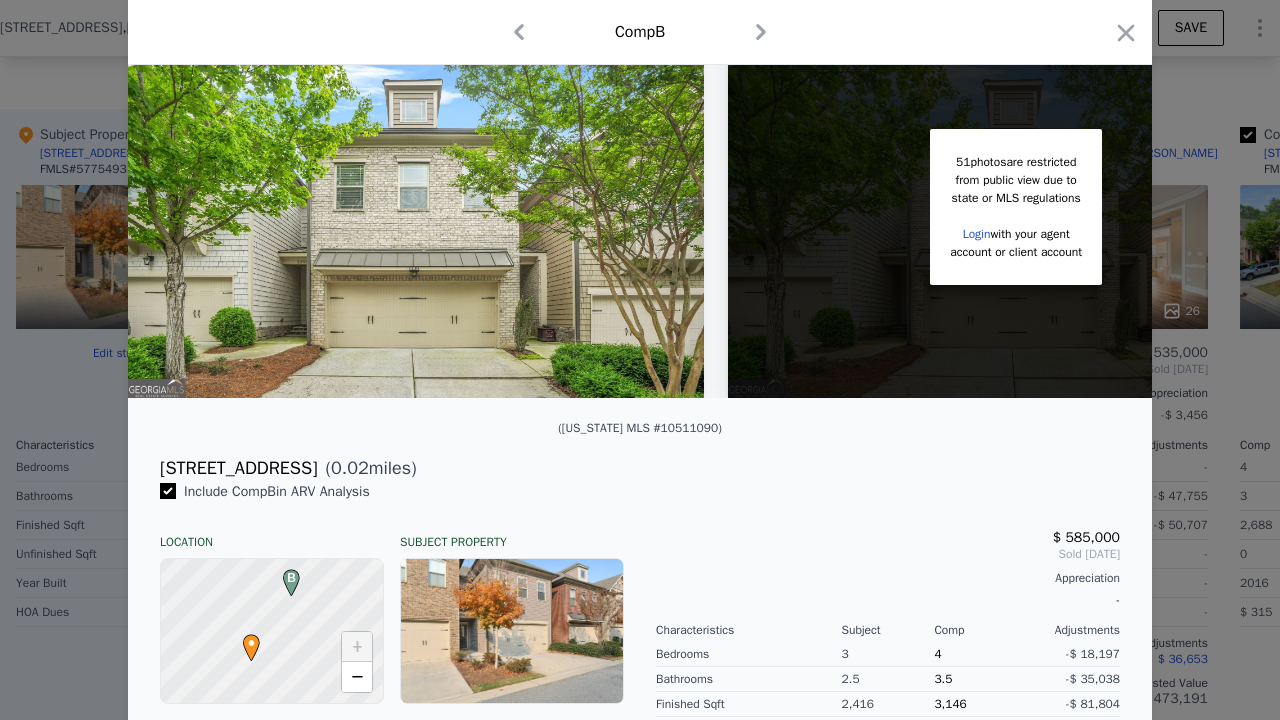scroll, scrollTop: 117, scrollLeft: 0, axis: vertical 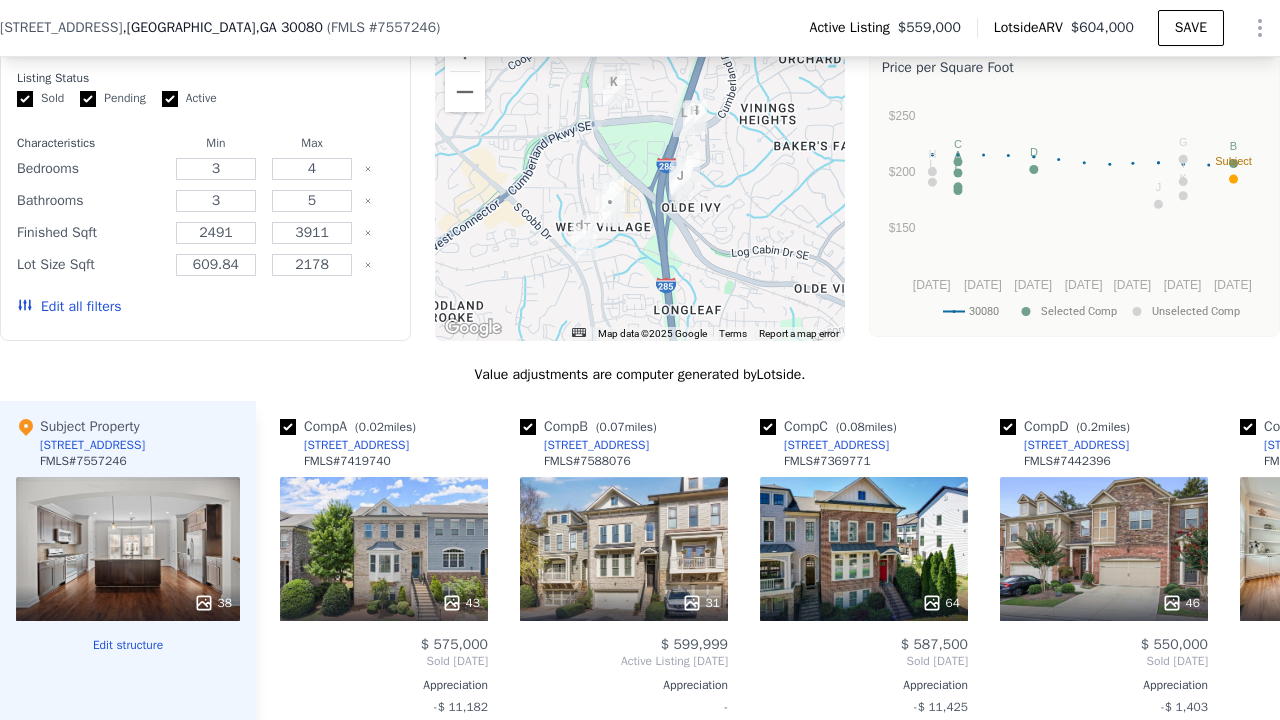 click at bounding box center [640, 181] 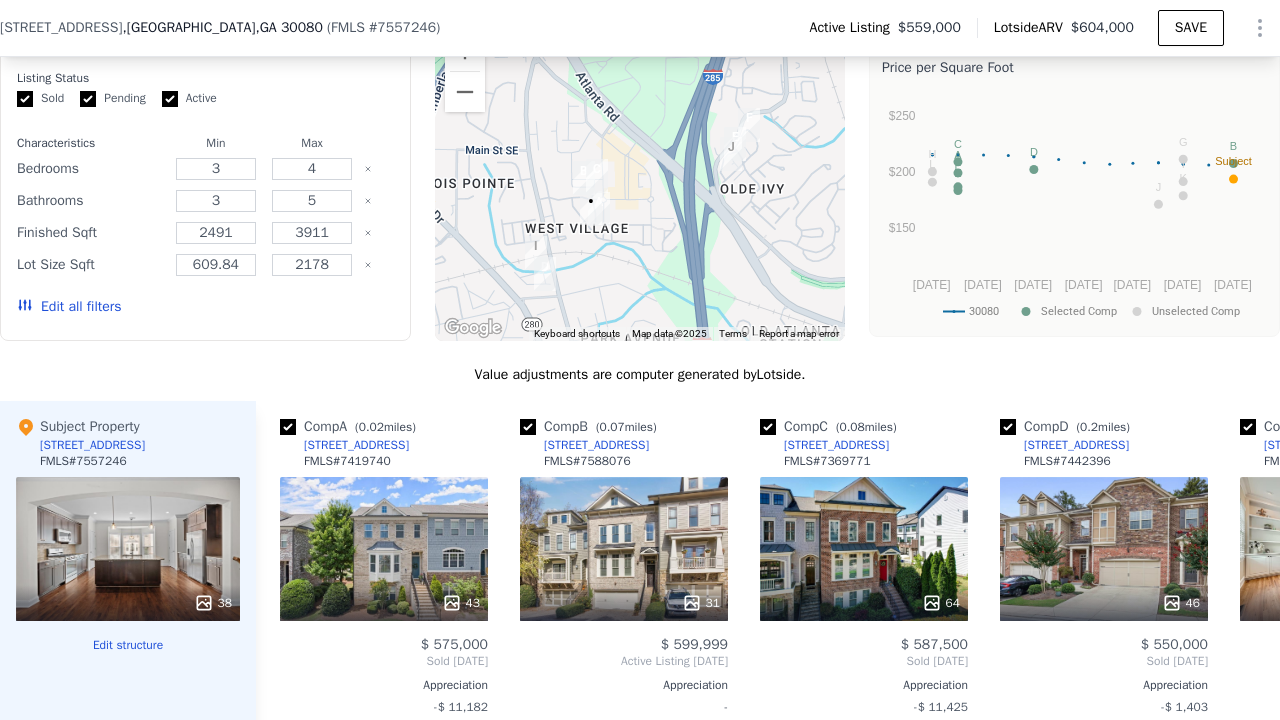 click at bounding box center [640, 181] 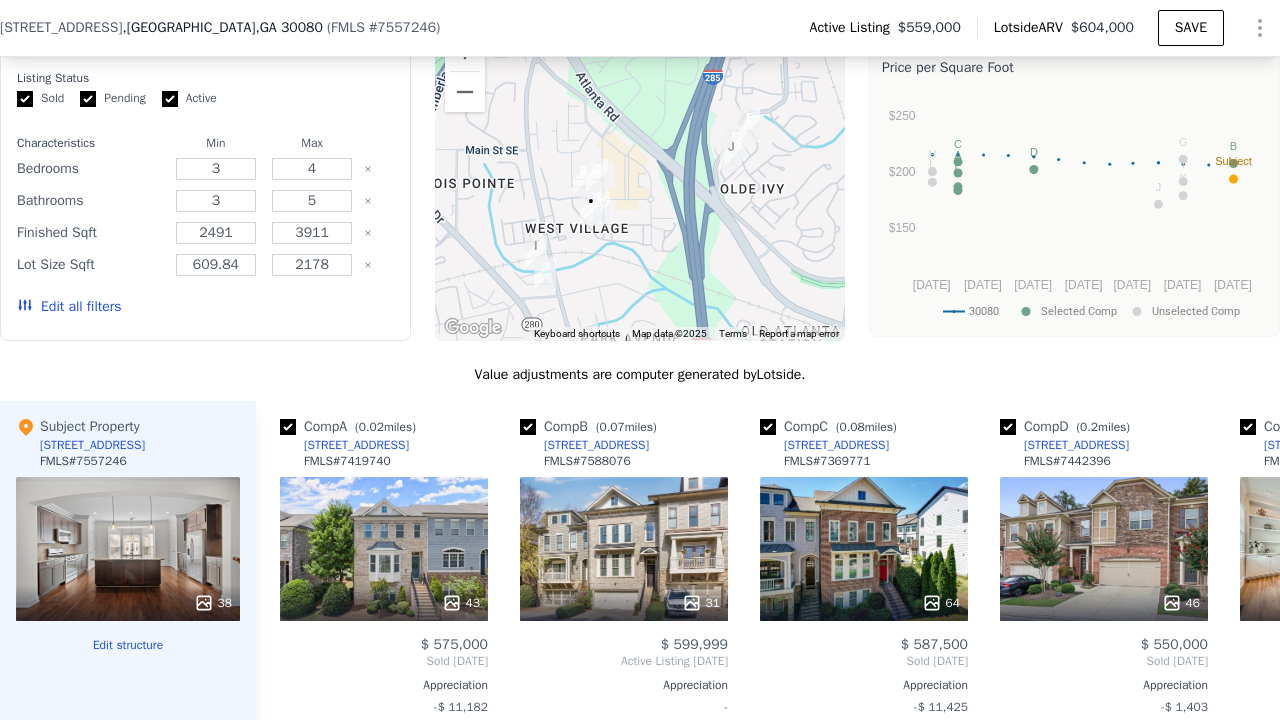 click at bounding box center [640, 181] 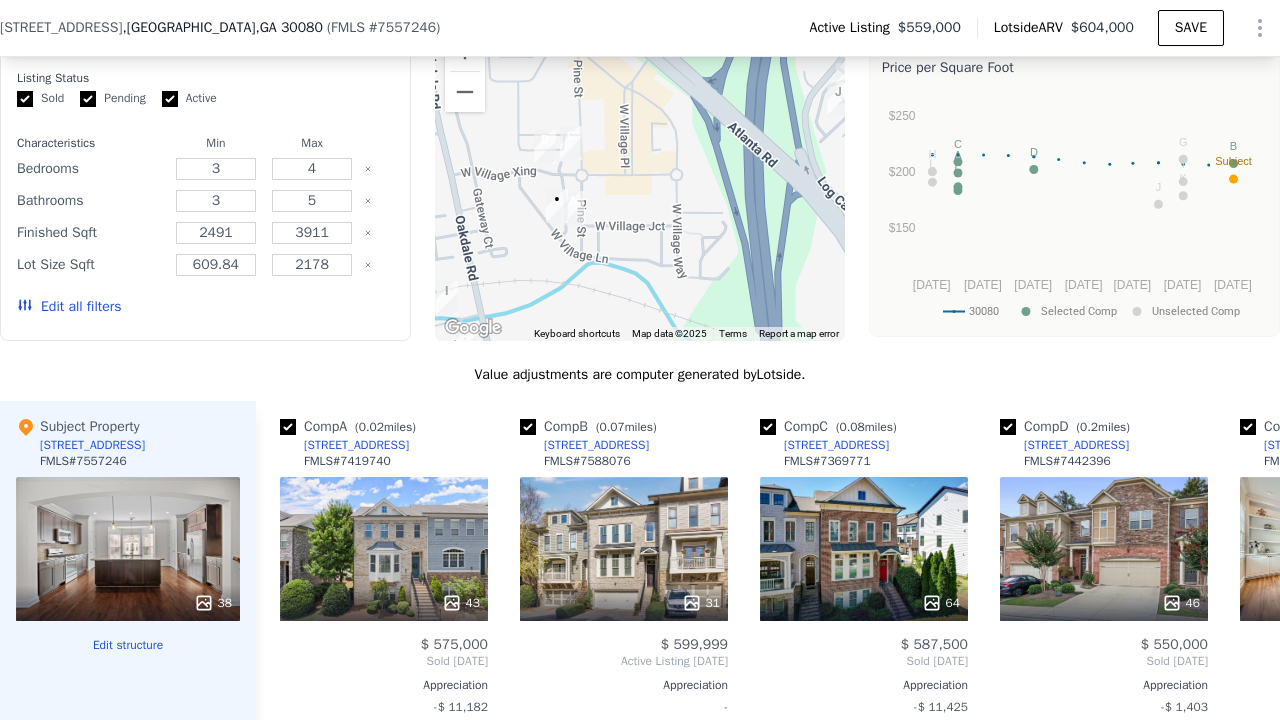 click at bounding box center (640, 181) 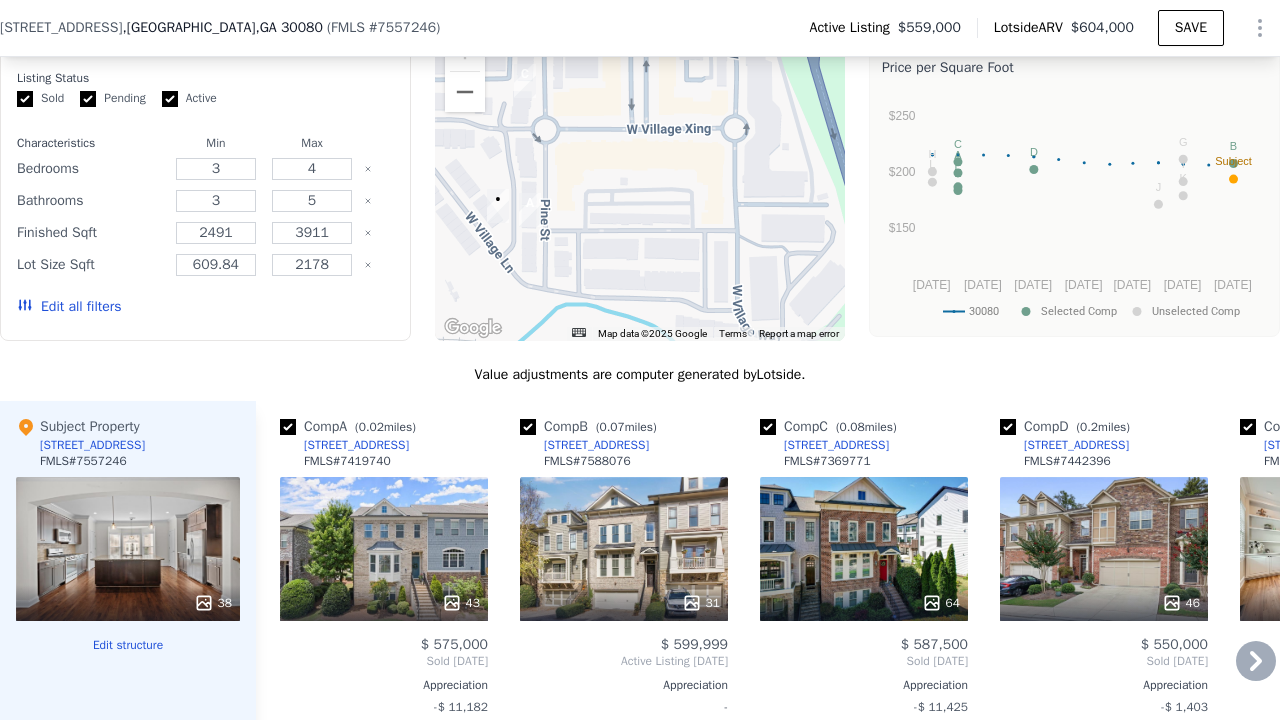 click on "4570 Pine Street SE" at bounding box center [836, 445] 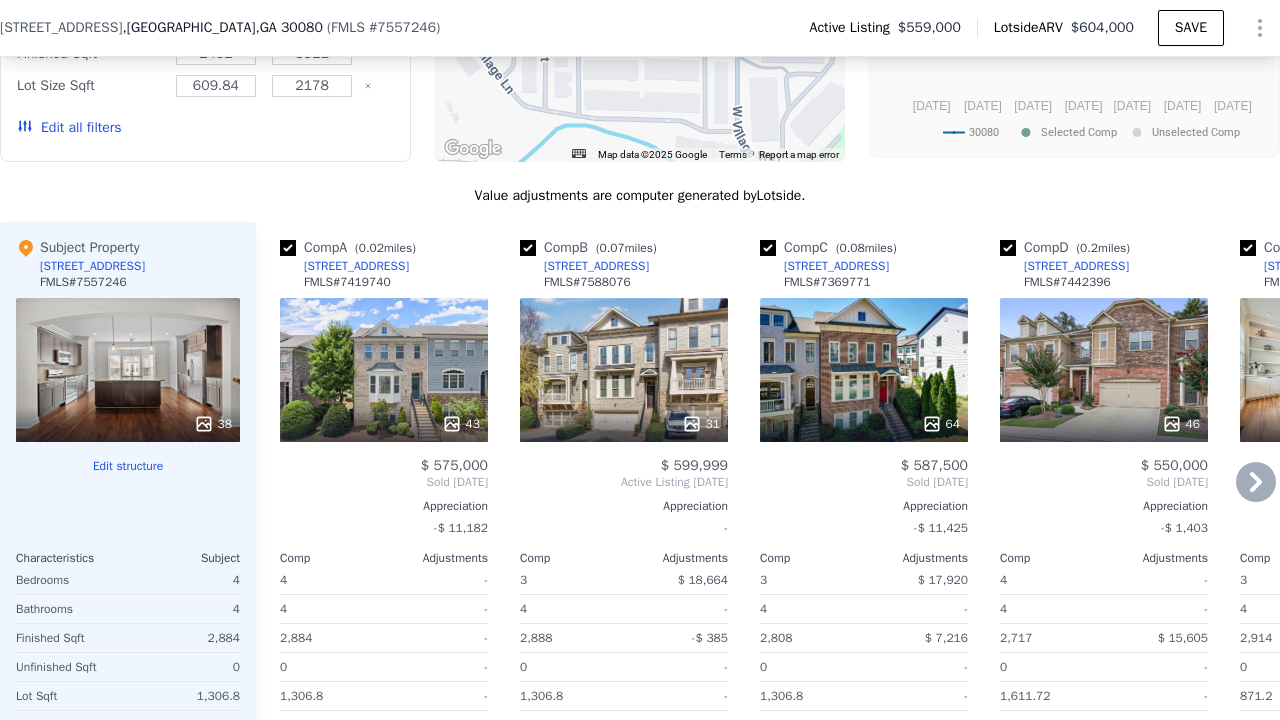 scroll, scrollTop: 1758, scrollLeft: 0, axis: vertical 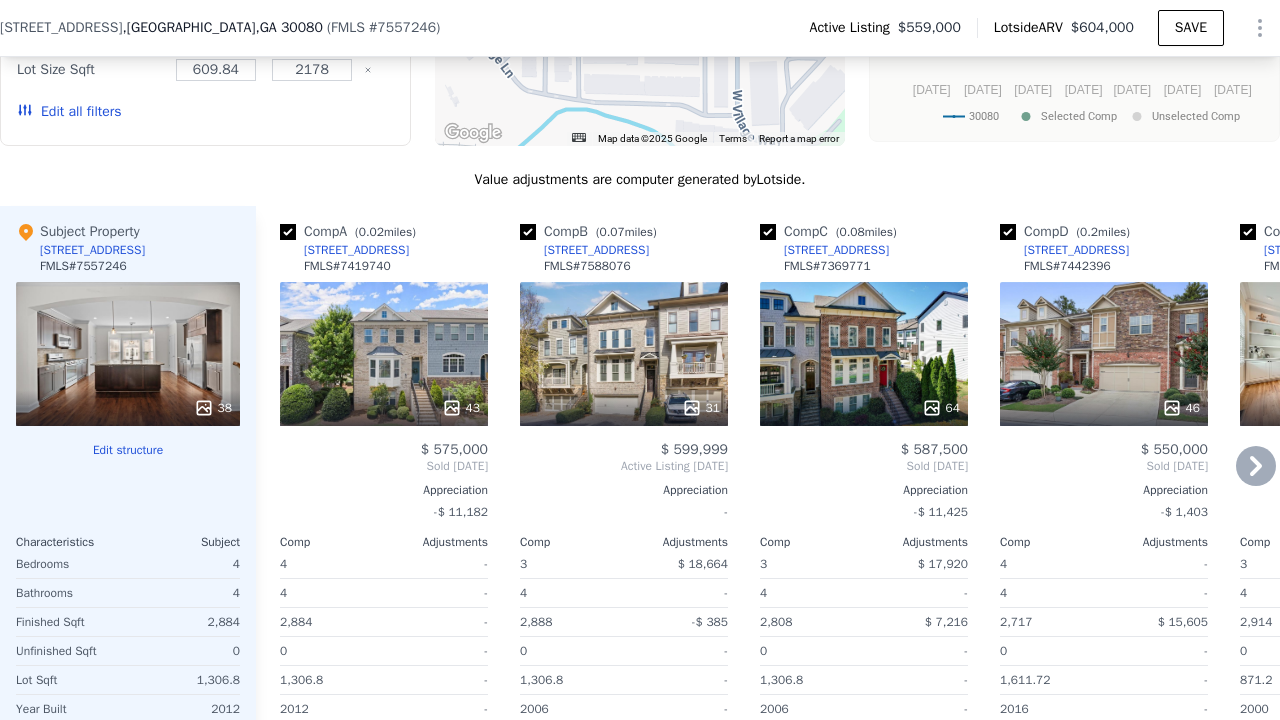 click 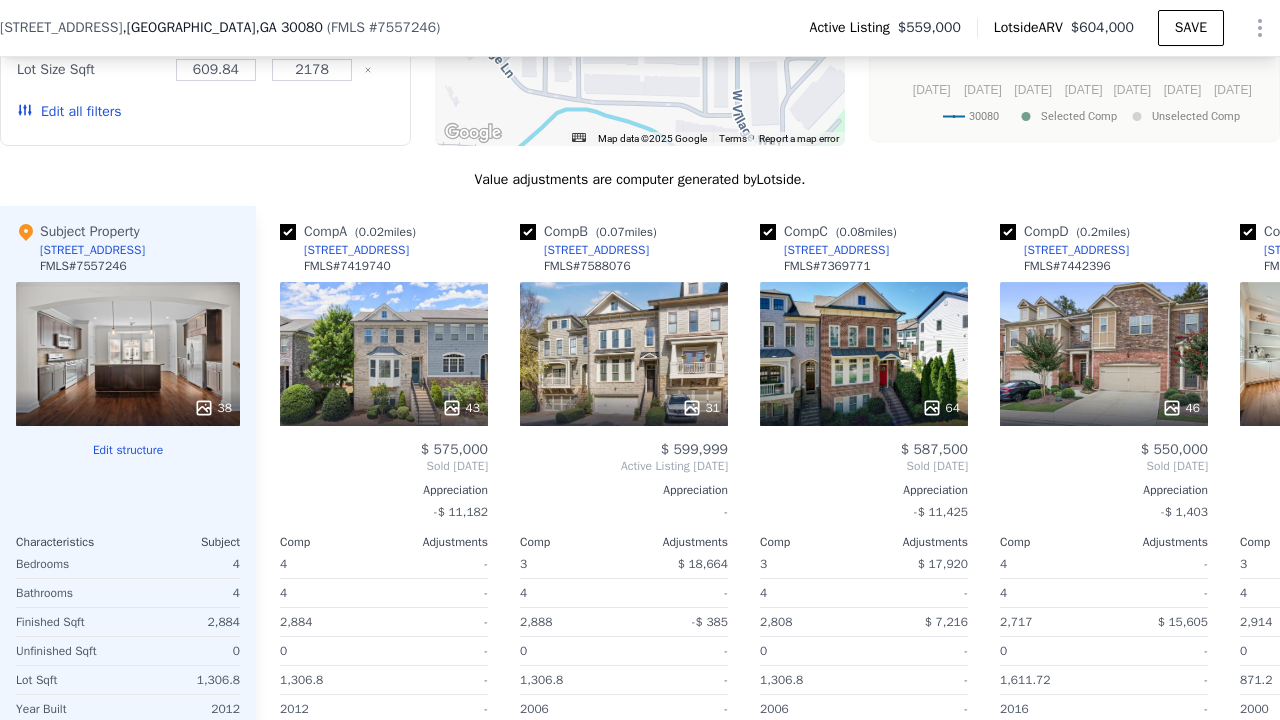 scroll, scrollTop: 0, scrollLeft: 480, axis: horizontal 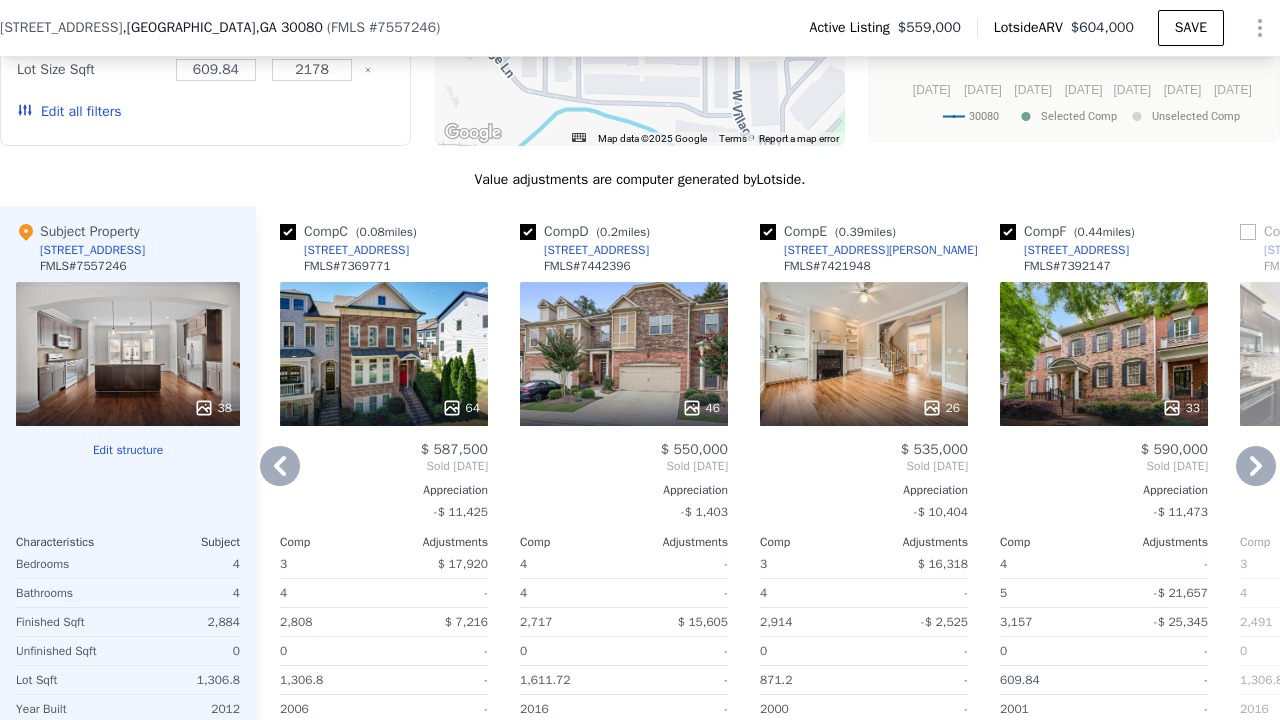 click 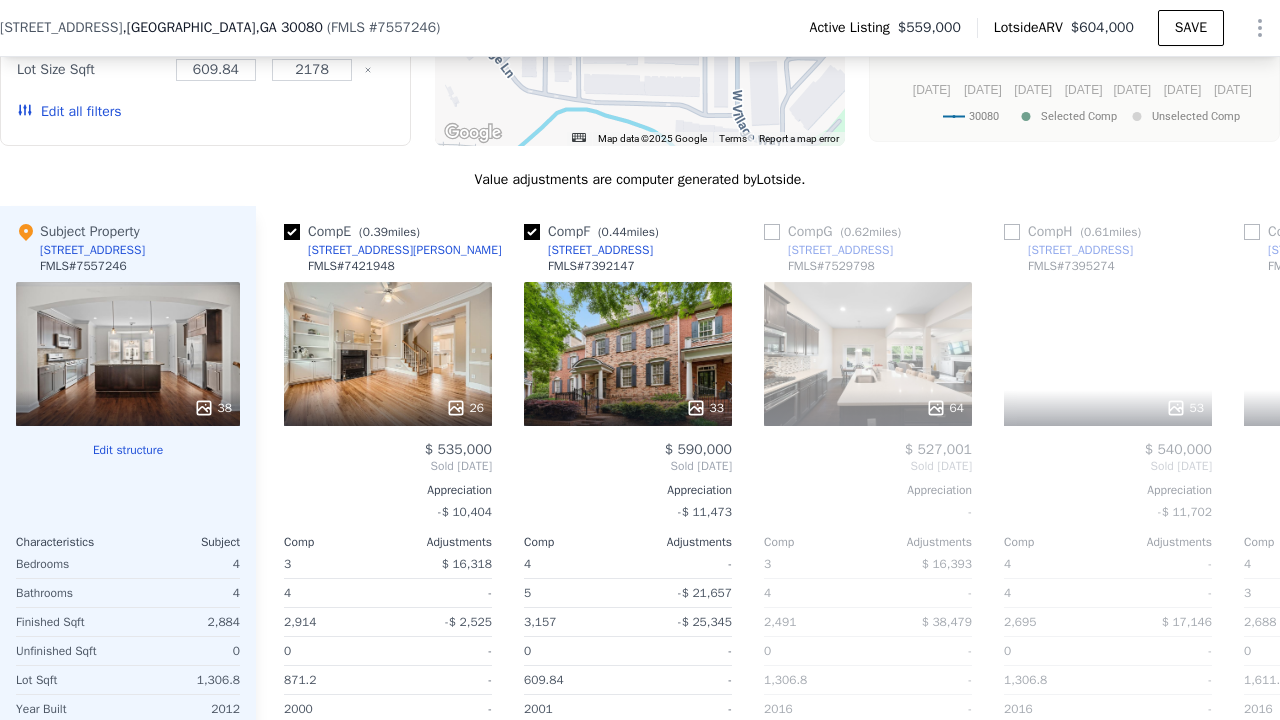 scroll, scrollTop: 0, scrollLeft: 960, axis: horizontal 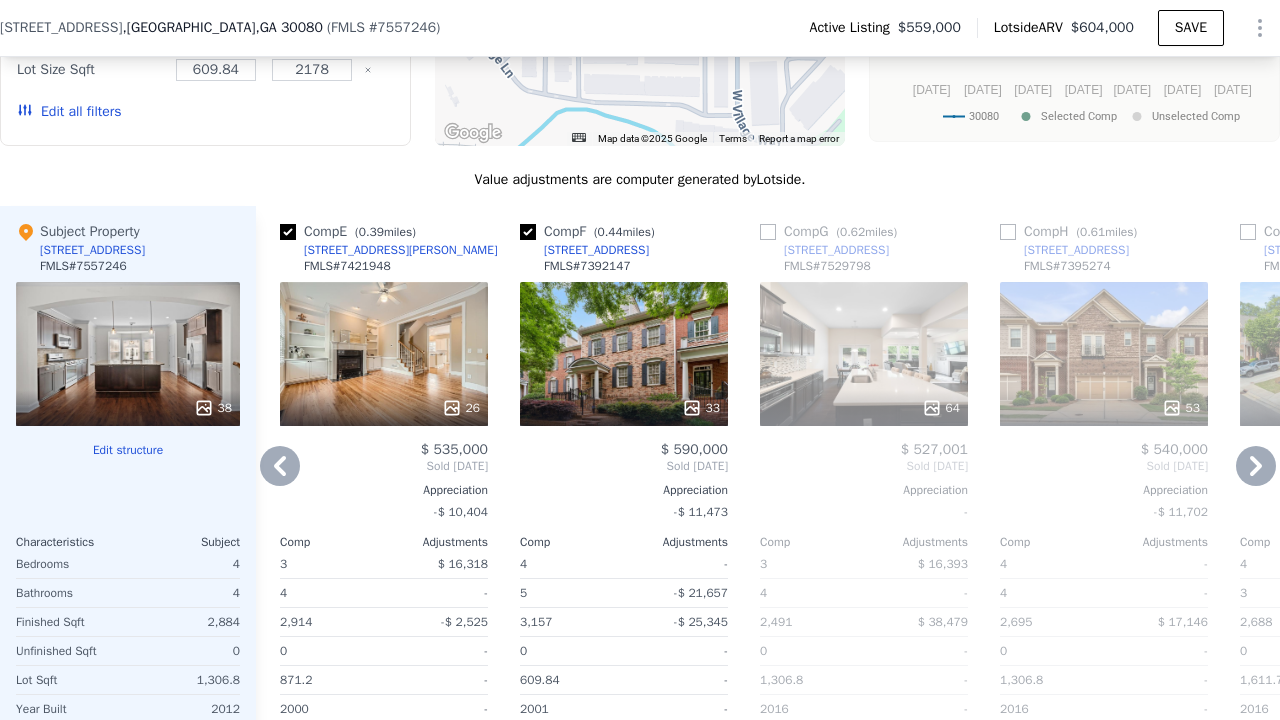 click 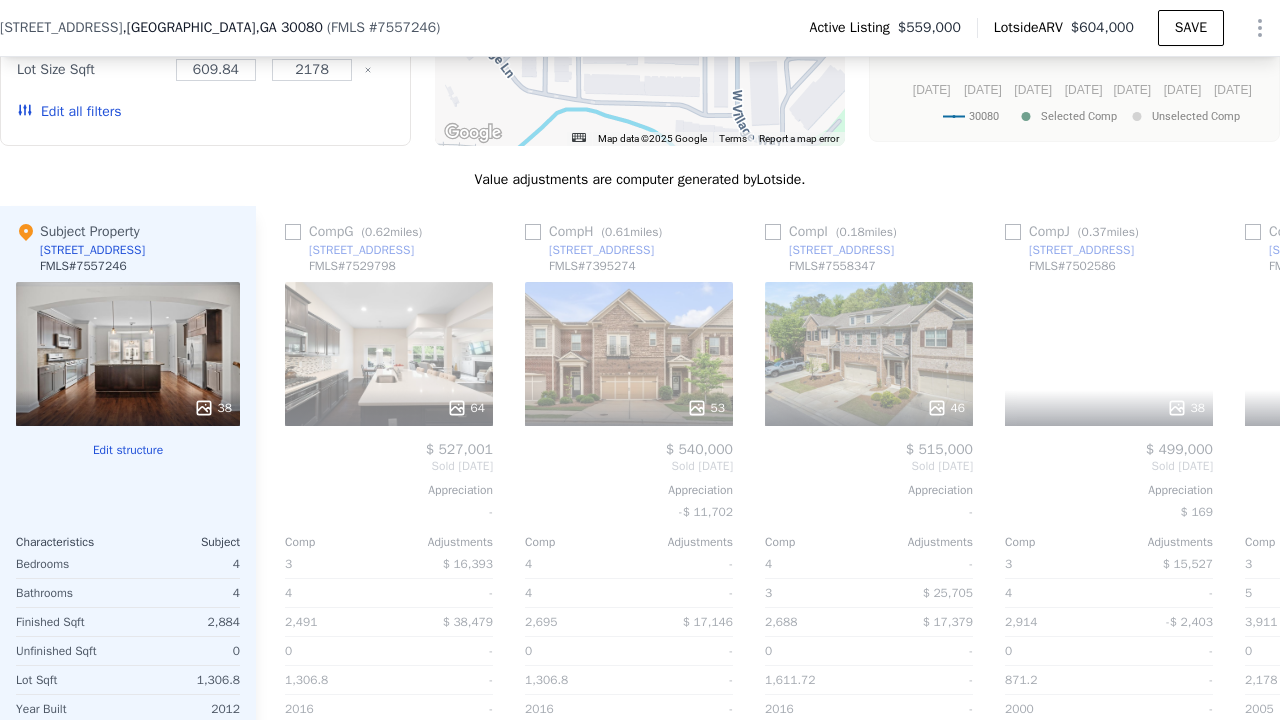 scroll, scrollTop: 0, scrollLeft: 1440, axis: horizontal 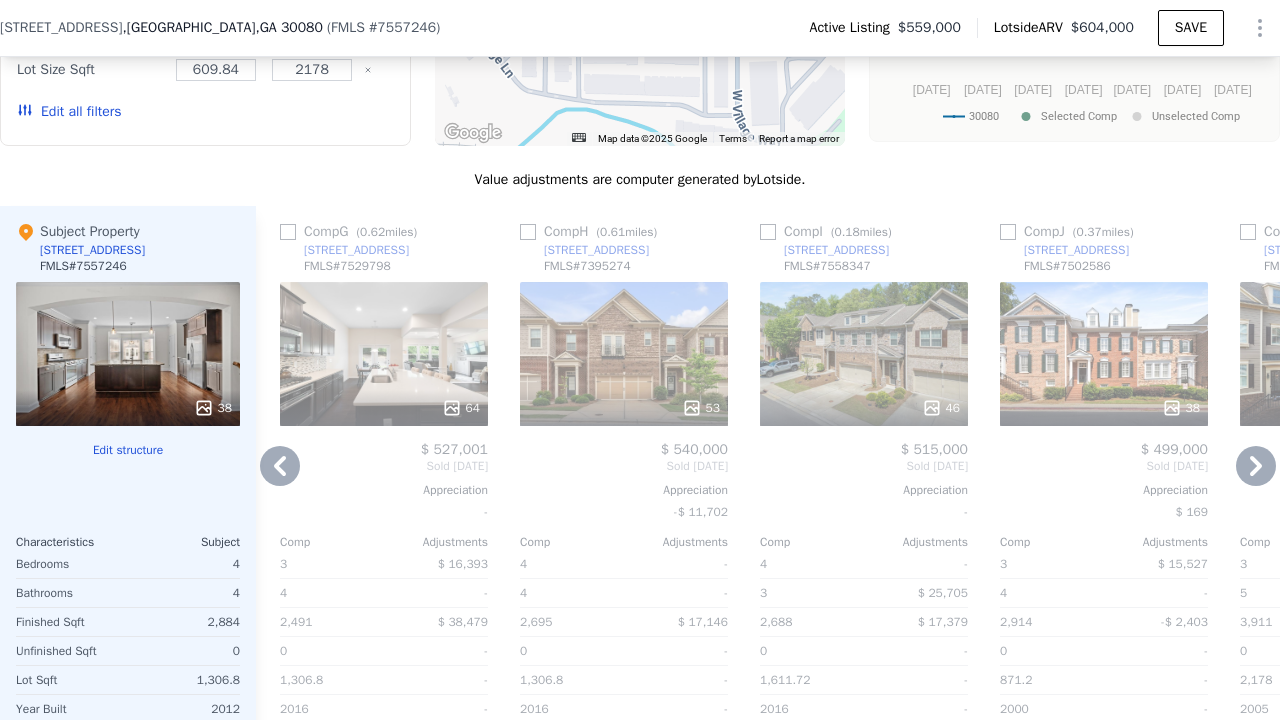 click 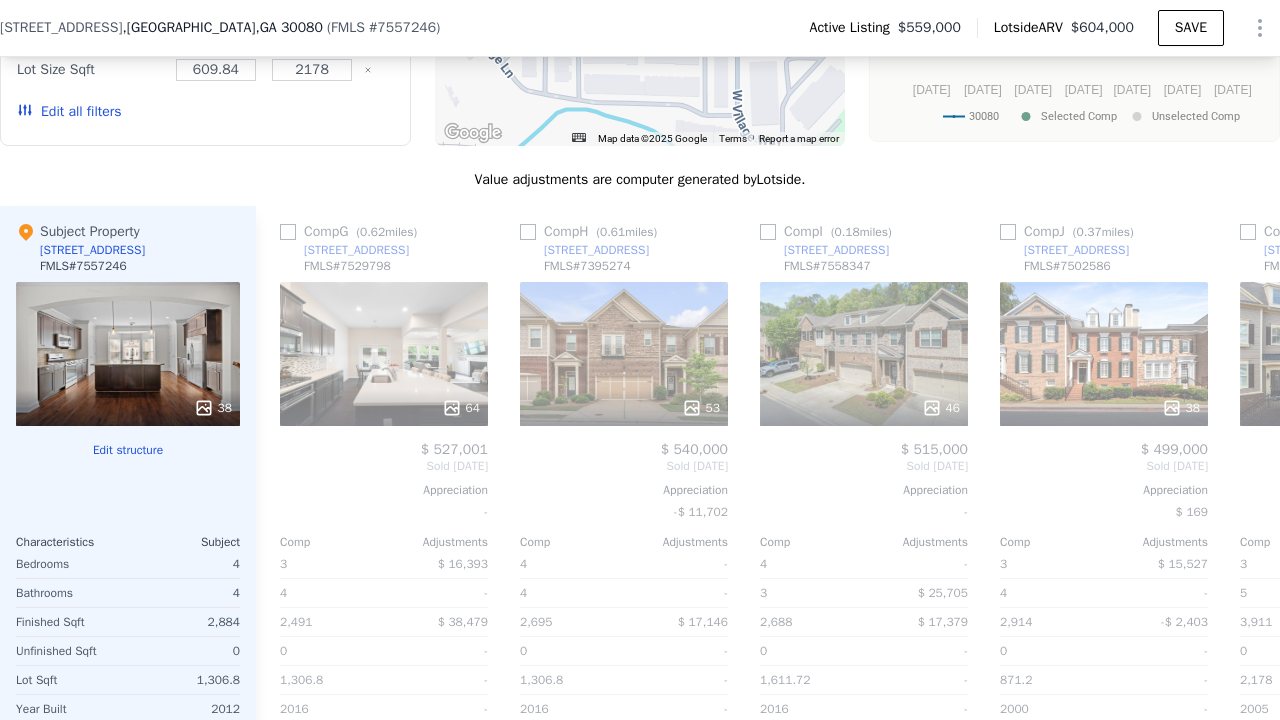 scroll, scrollTop: 0, scrollLeft: 1904, axis: horizontal 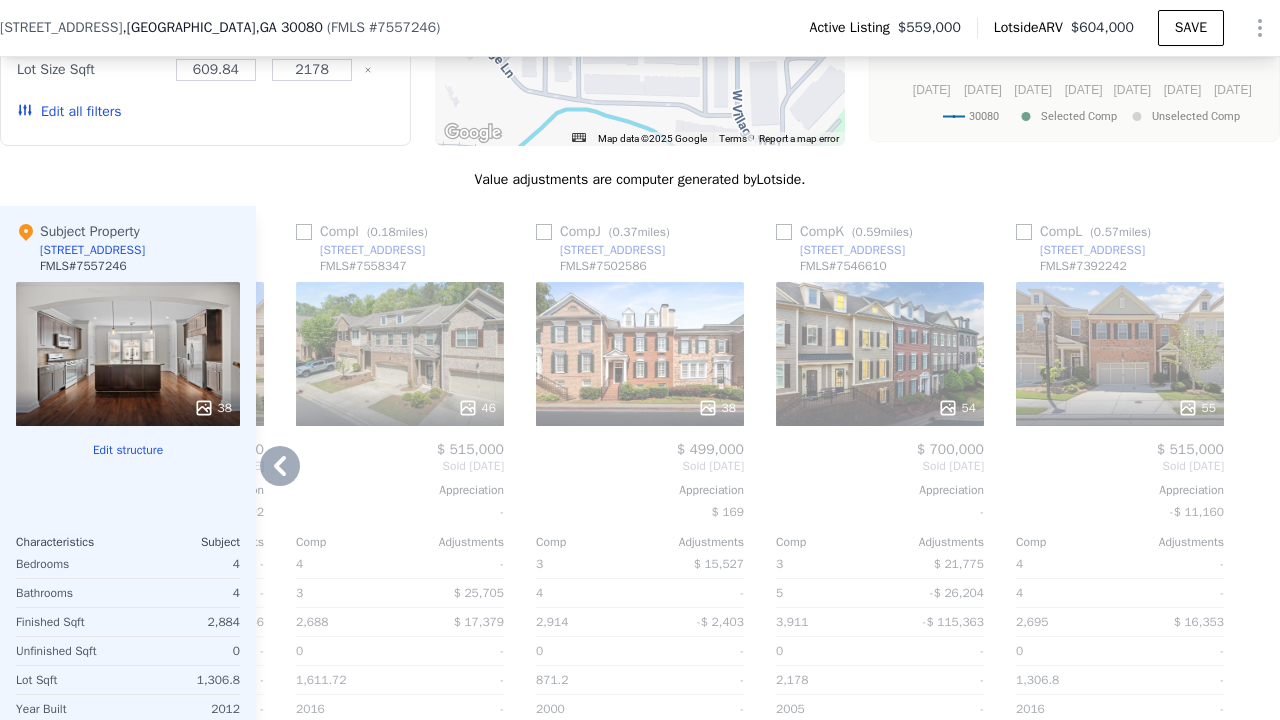 click at bounding box center [1264, 527] 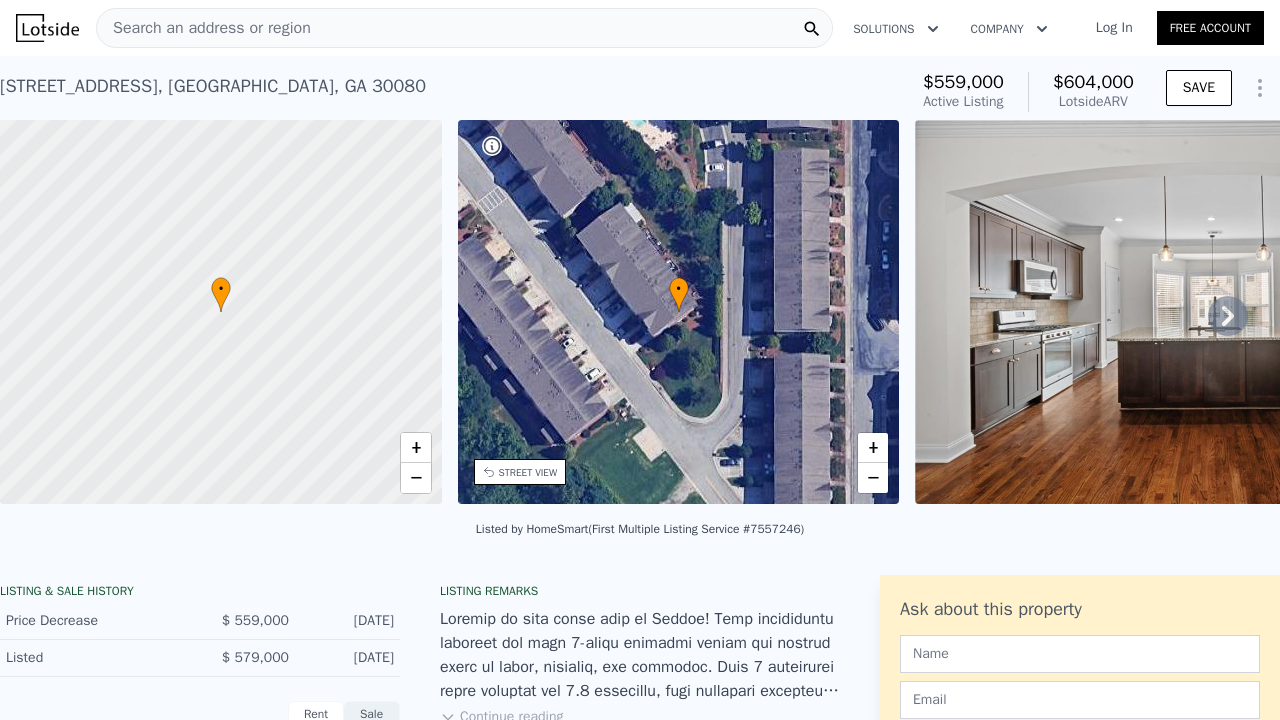 scroll, scrollTop: 0, scrollLeft: 0, axis: both 